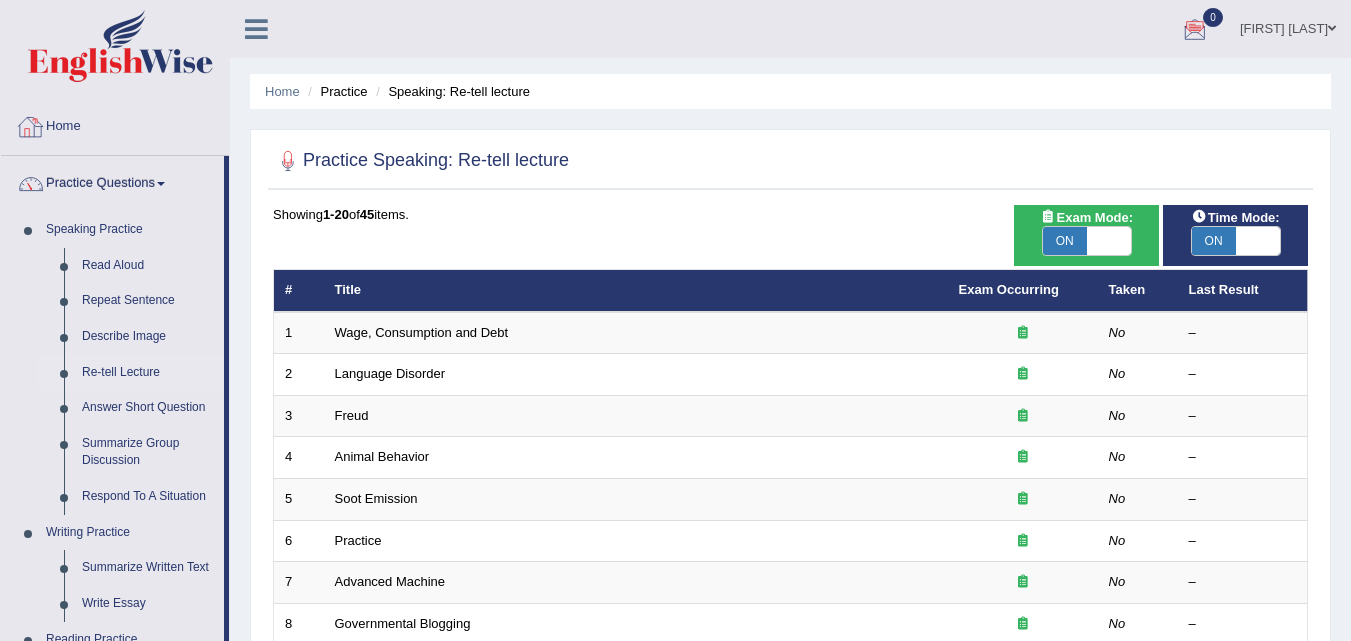 scroll, scrollTop: 0, scrollLeft: 0, axis: both 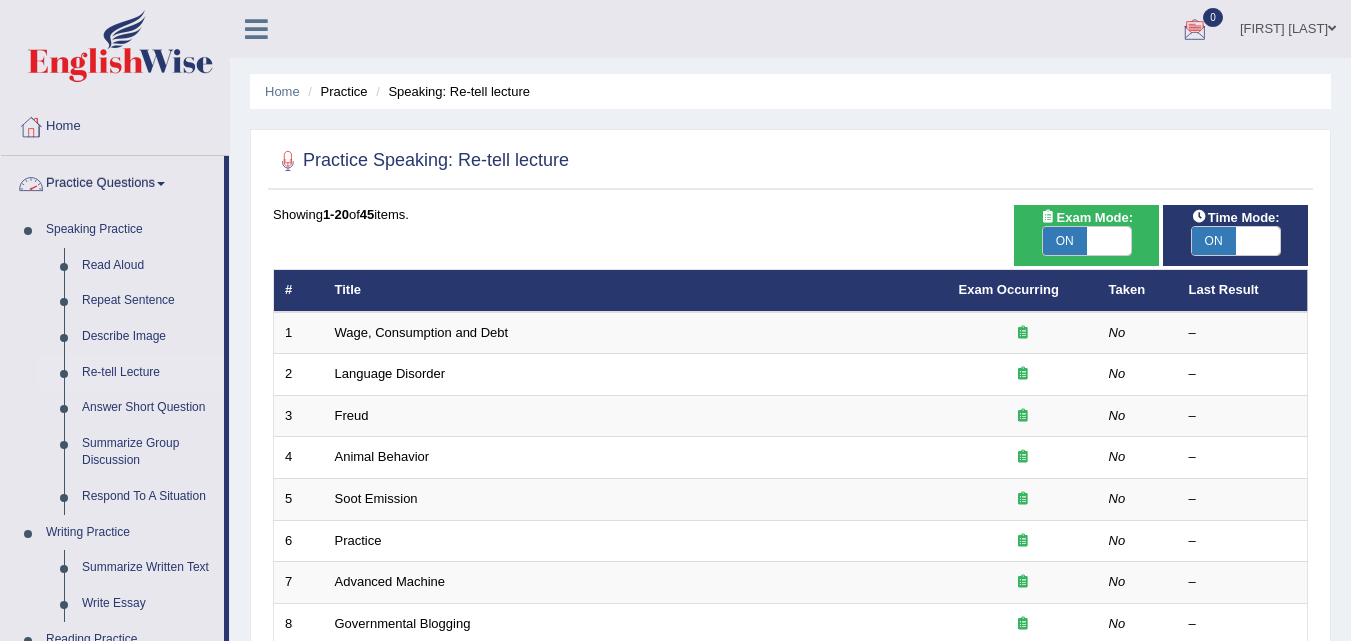 click on "Practice Questions" at bounding box center [112, 181] 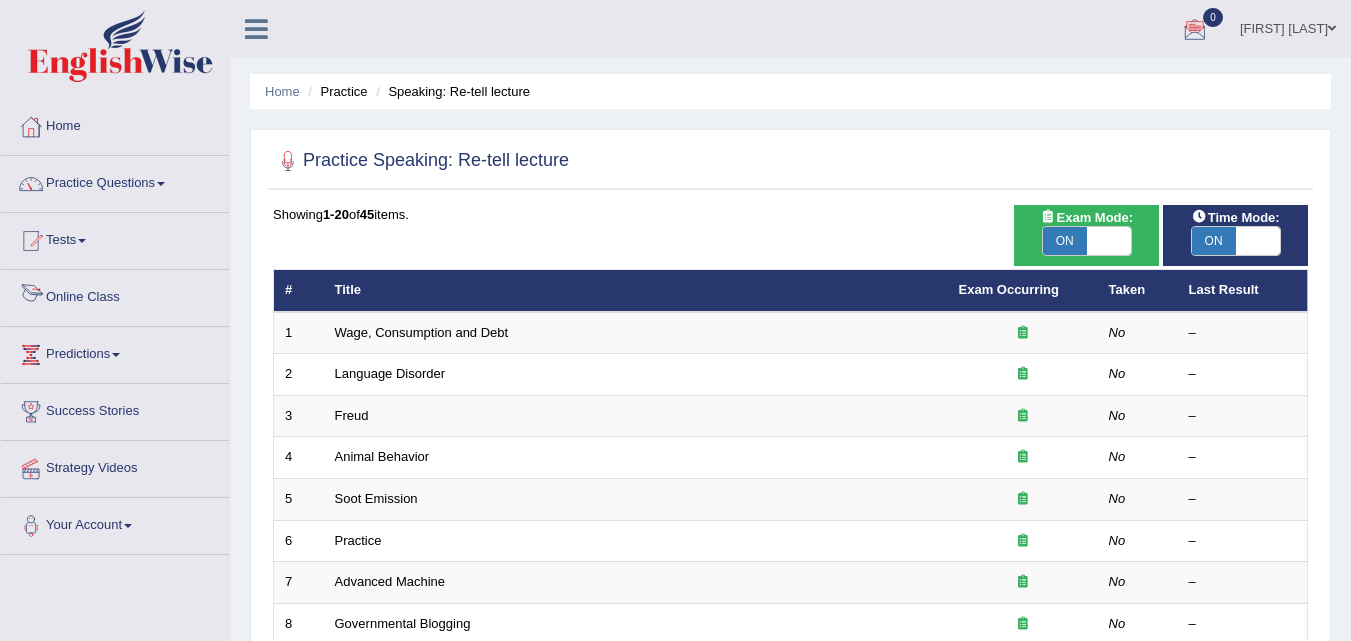 click on "Online Class" at bounding box center [115, 295] 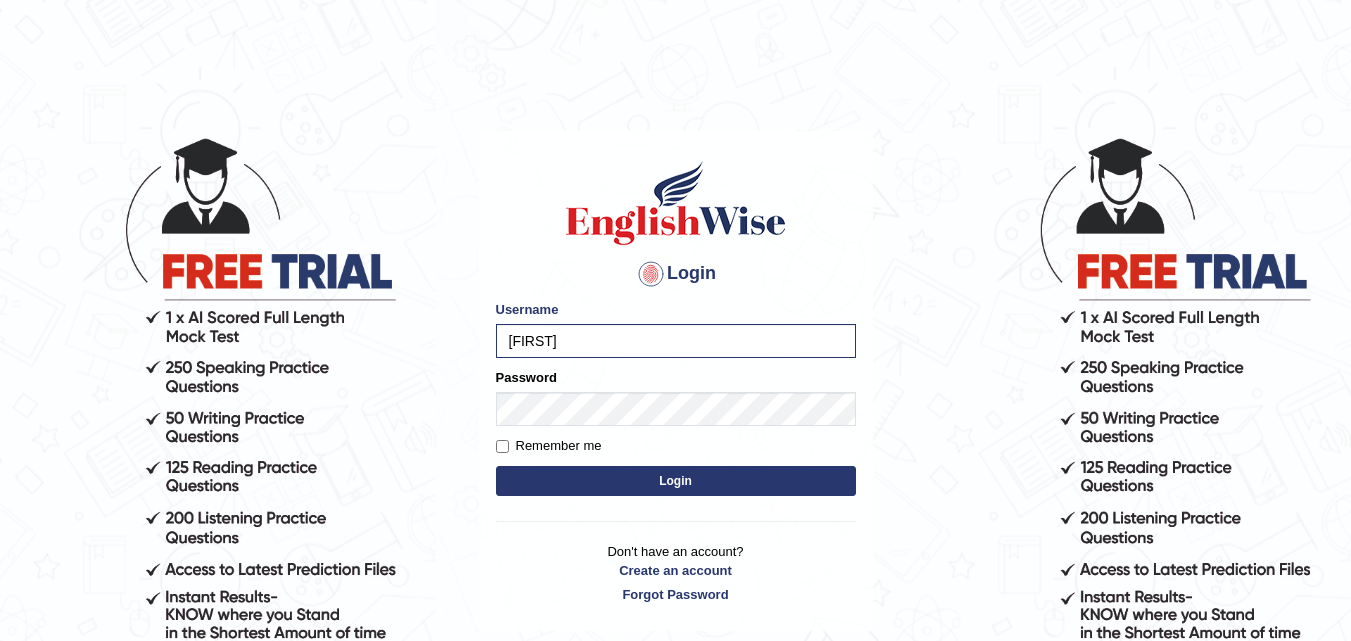 scroll, scrollTop: 0, scrollLeft: 0, axis: both 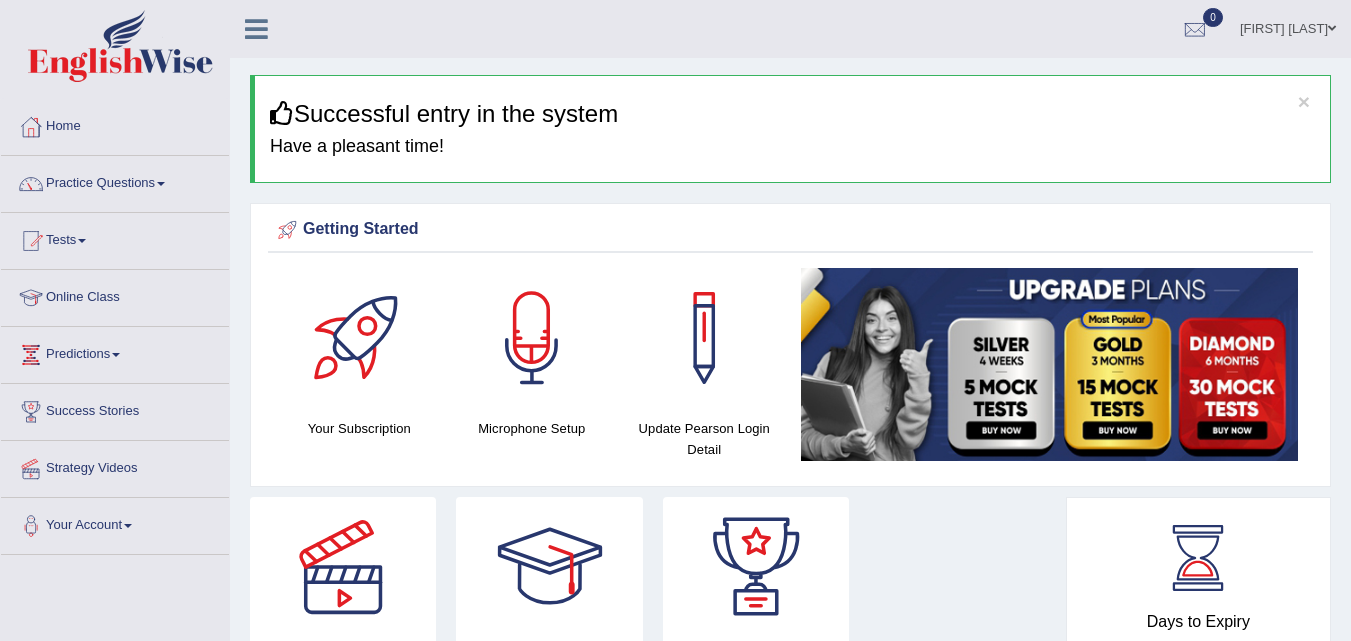 click on "Toggle navigation
Home
Practice Questions   Speaking Practice Read Aloud
Repeat Sentence
Describe Image
Re-tell Lecture
Answer Short Question
Summarize Group Discussion
Respond To A Situation
Writing Practice  Summarize Written Text
Write Essay
Reading Practice  Reading & Writing: Fill In The Blanks
Choose Multiple Answers
Re-order Paragraphs
Fill In The Blanks
Choose Single Answer
Listening Practice  Summarize Spoken Text
Highlight Incorrect Words
Highlight Correct Summary
Select Missing Word
Choose Single Answer
Choose Multiple Answers
Fill In The Blanks
Write From Dictation
Pronunciation
Tests
Take Mock Test" at bounding box center [675, 320] 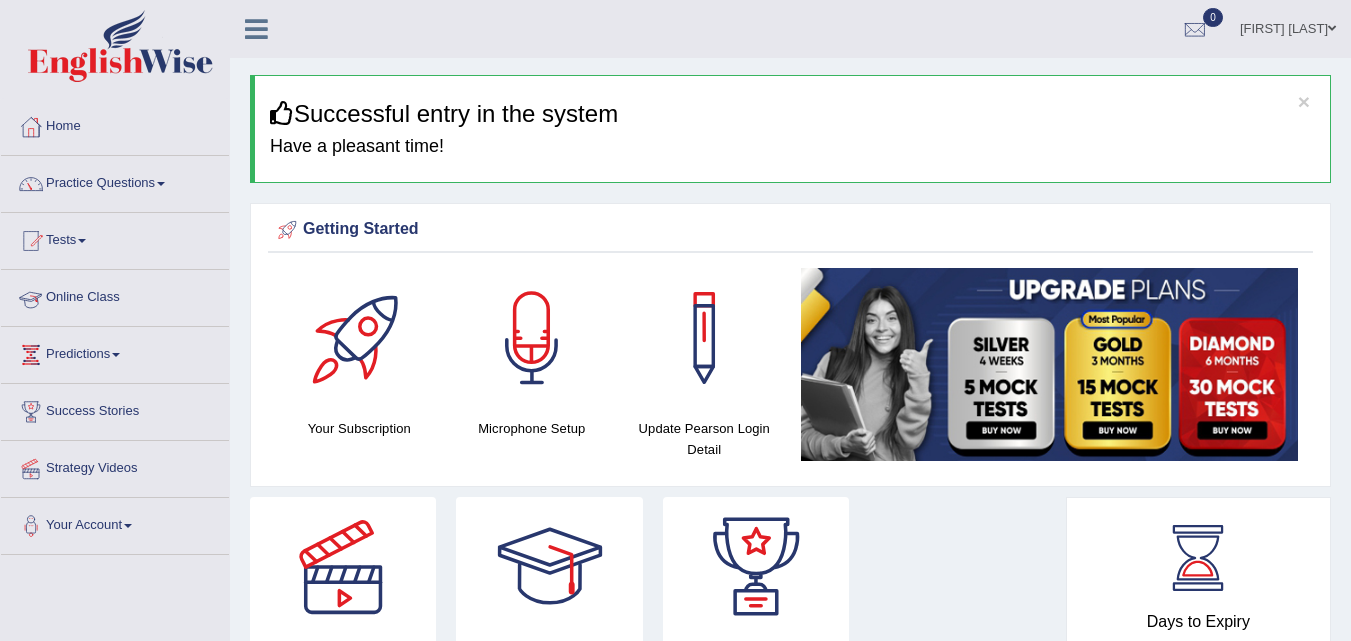 click on "Online Class" at bounding box center (115, 295) 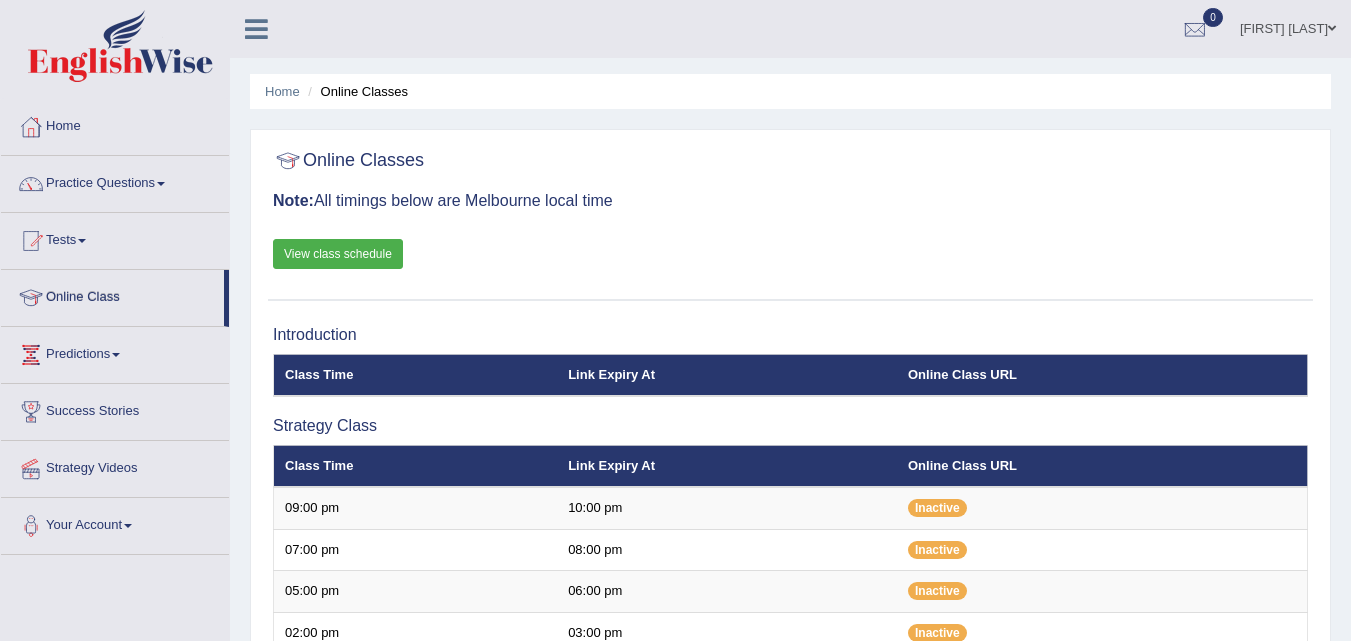 scroll, scrollTop: 0, scrollLeft: 0, axis: both 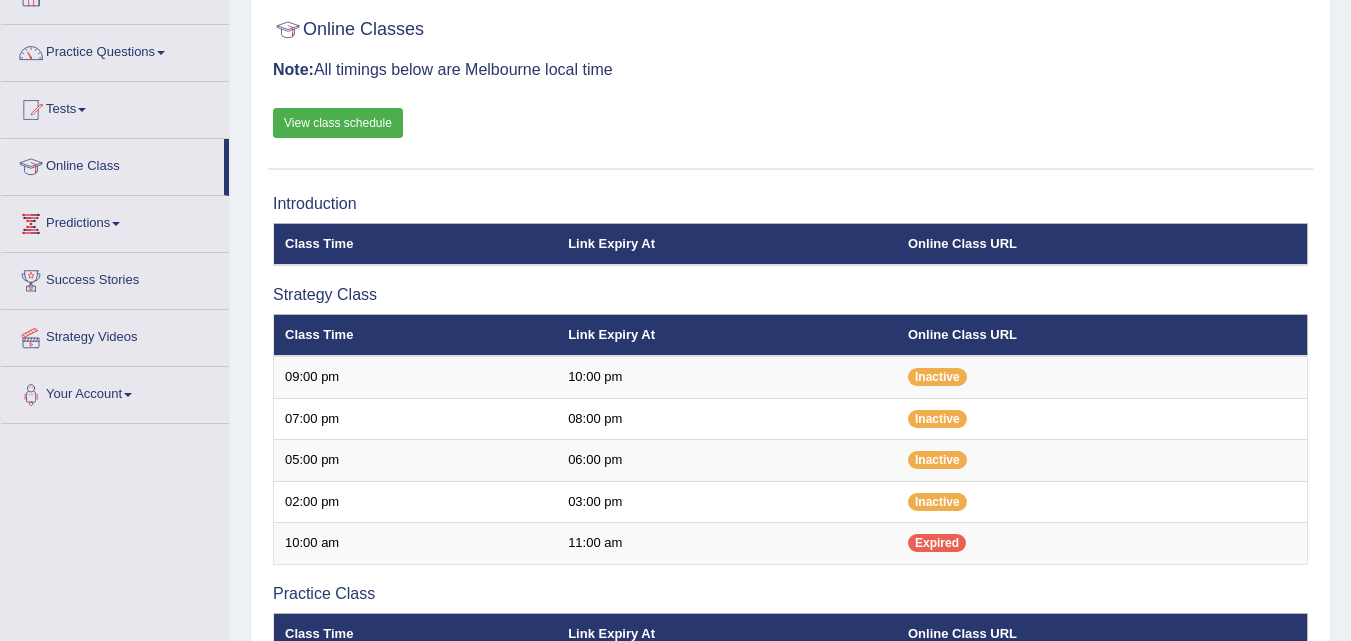 click on "View class schedule" at bounding box center [338, 123] 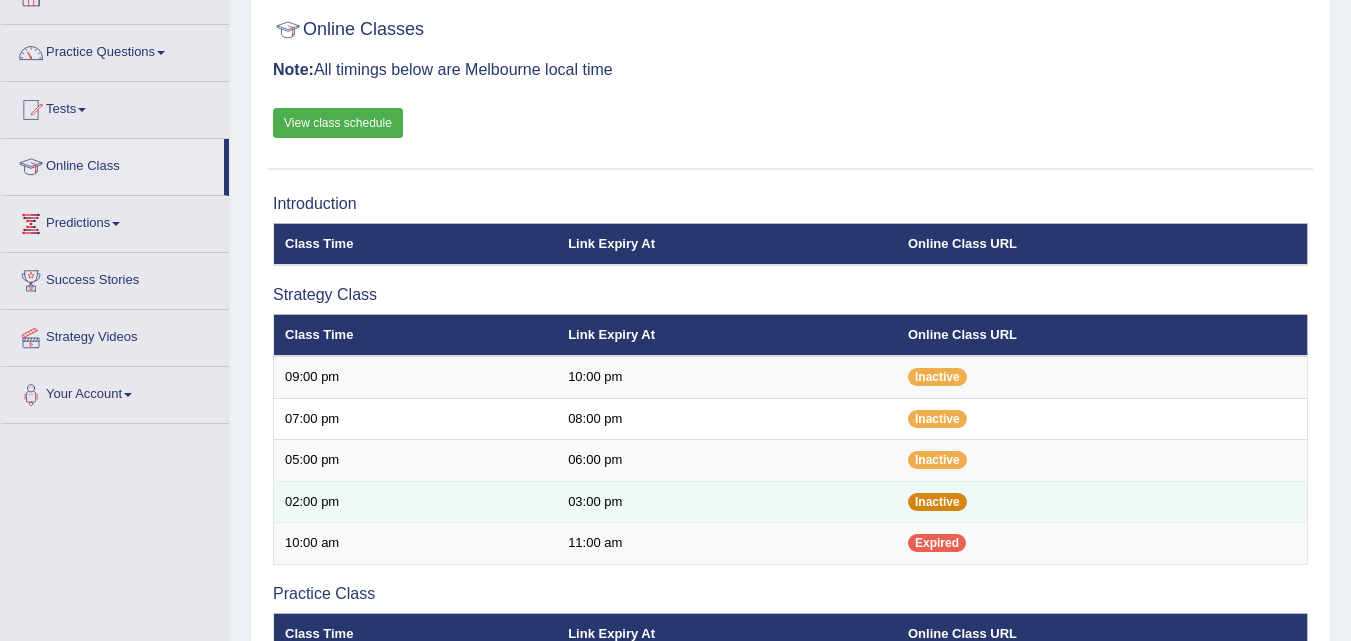 click on "Inactive" at bounding box center (937, 502) 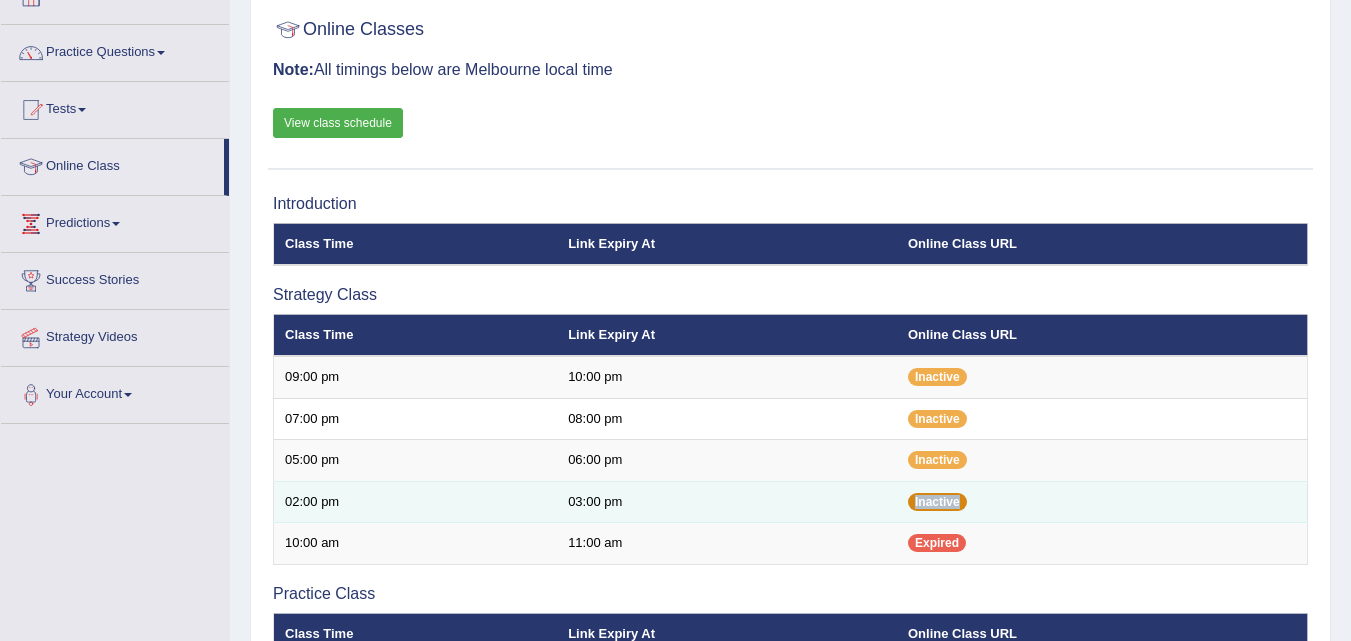 click on "Inactive" at bounding box center [937, 502] 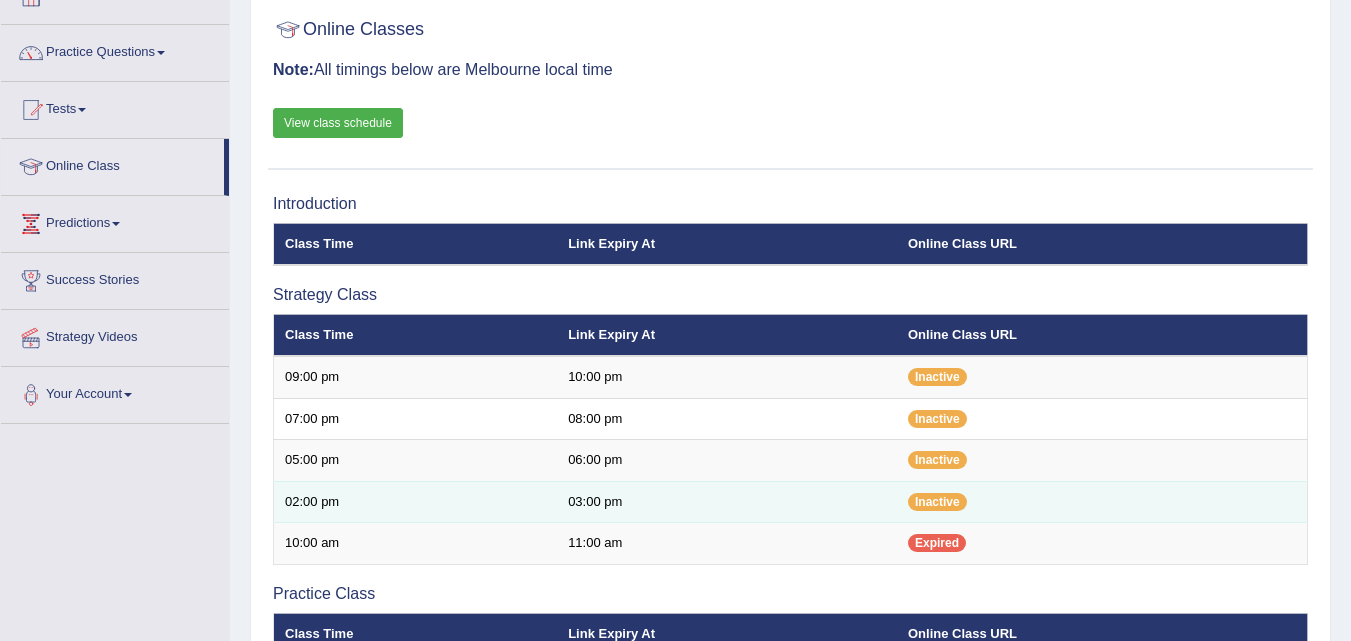 click on "03:00 pm" at bounding box center (727, 502) 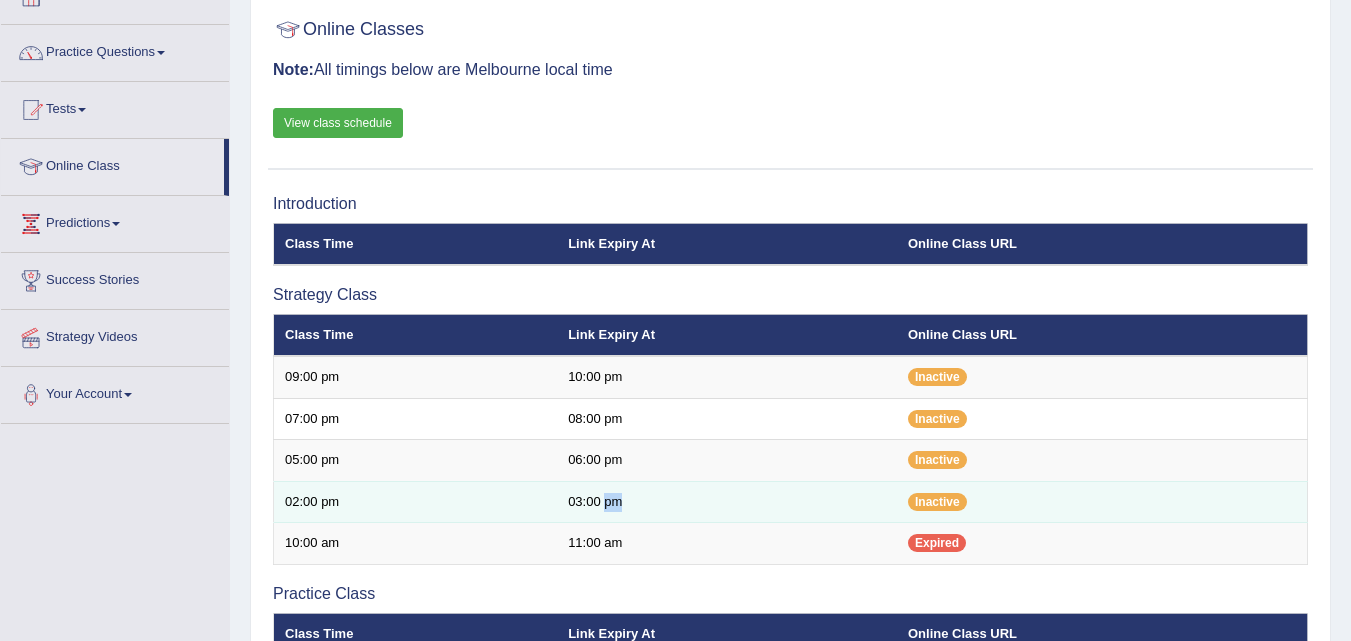 click on "03:00 pm" at bounding box center (727, 502) 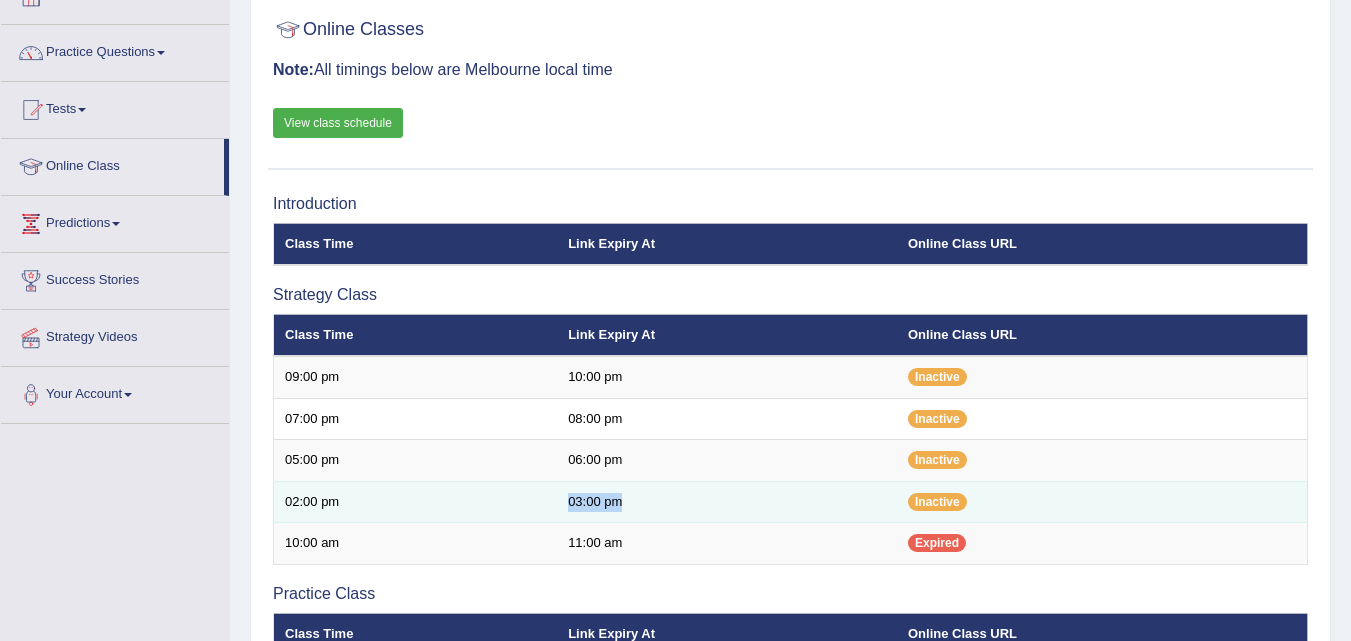 click on "03:00 pm" at bounding box center (727, 502) 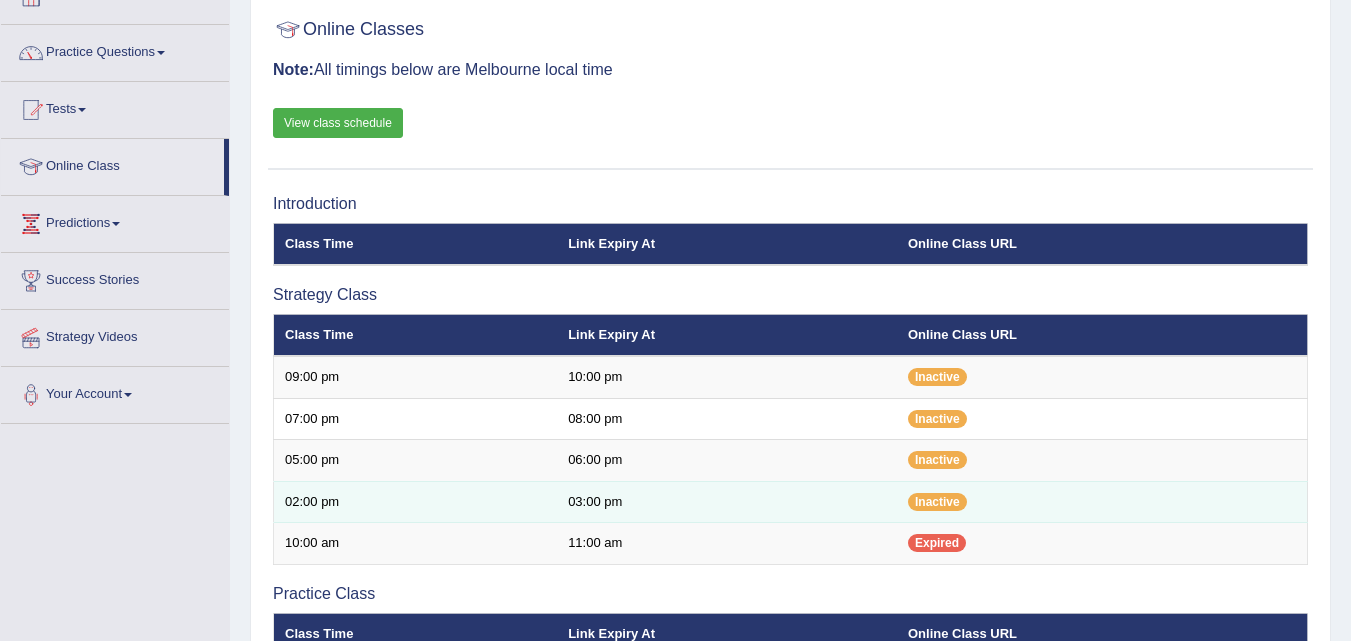 click on "02:00 pm" at bounding box center [416, 502] 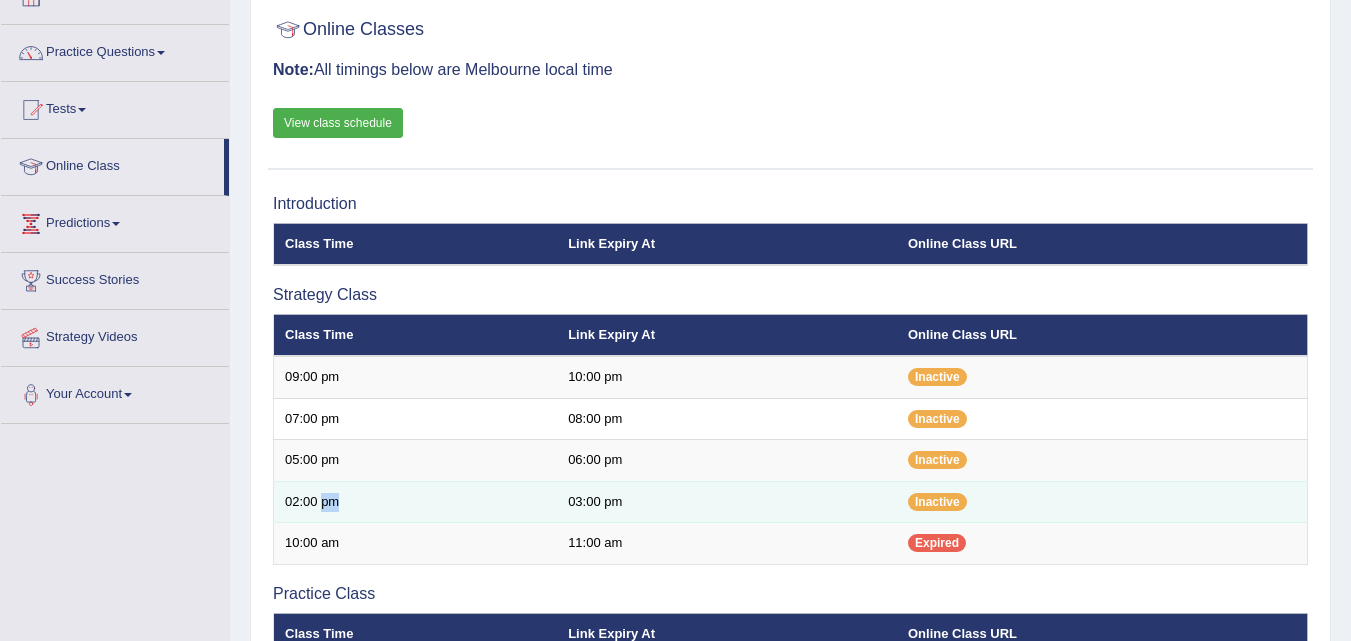 click on "02:00 pm" at bounding box center [416, 502] 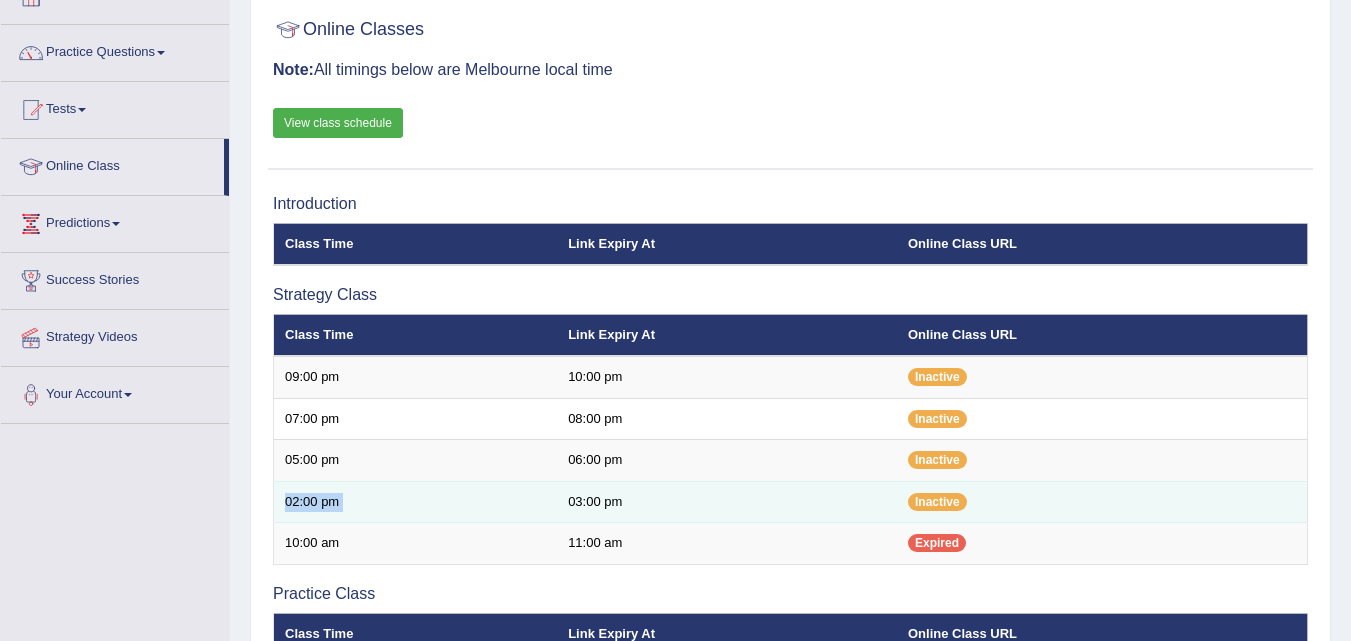 click on "02:00 pm" at bounding box center [416, 502] 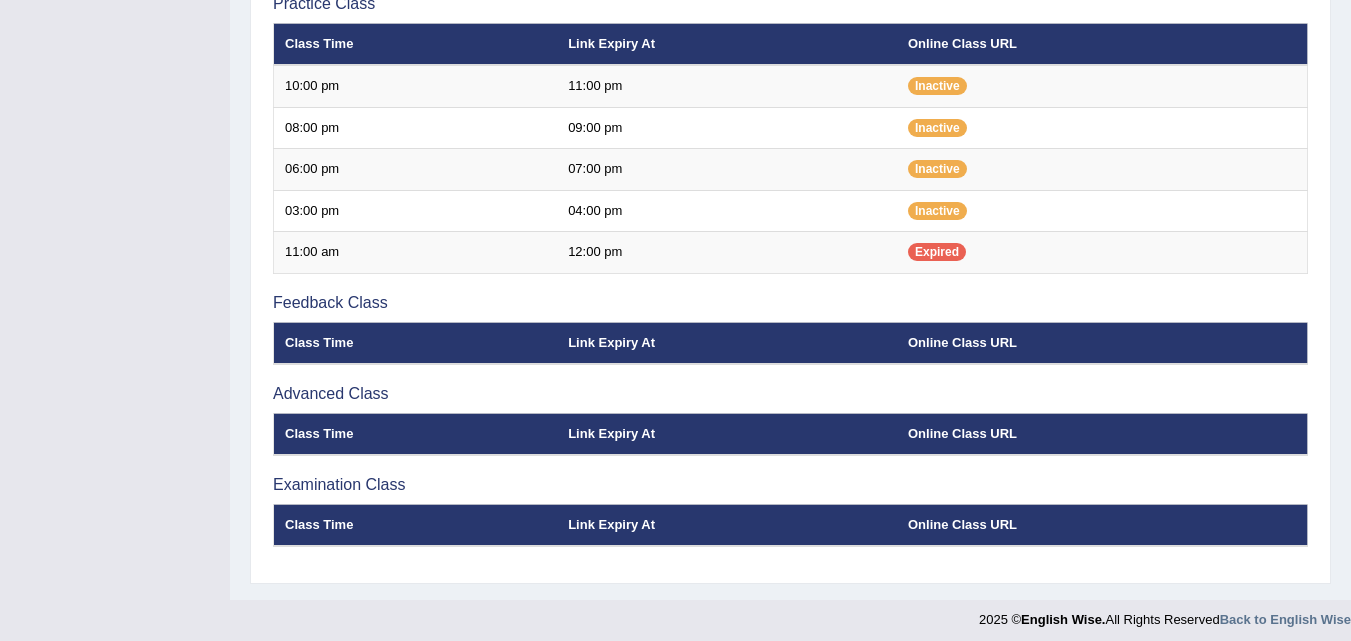 scroll, scrollTop: 730, scrollLeft: 0, axis: vertical 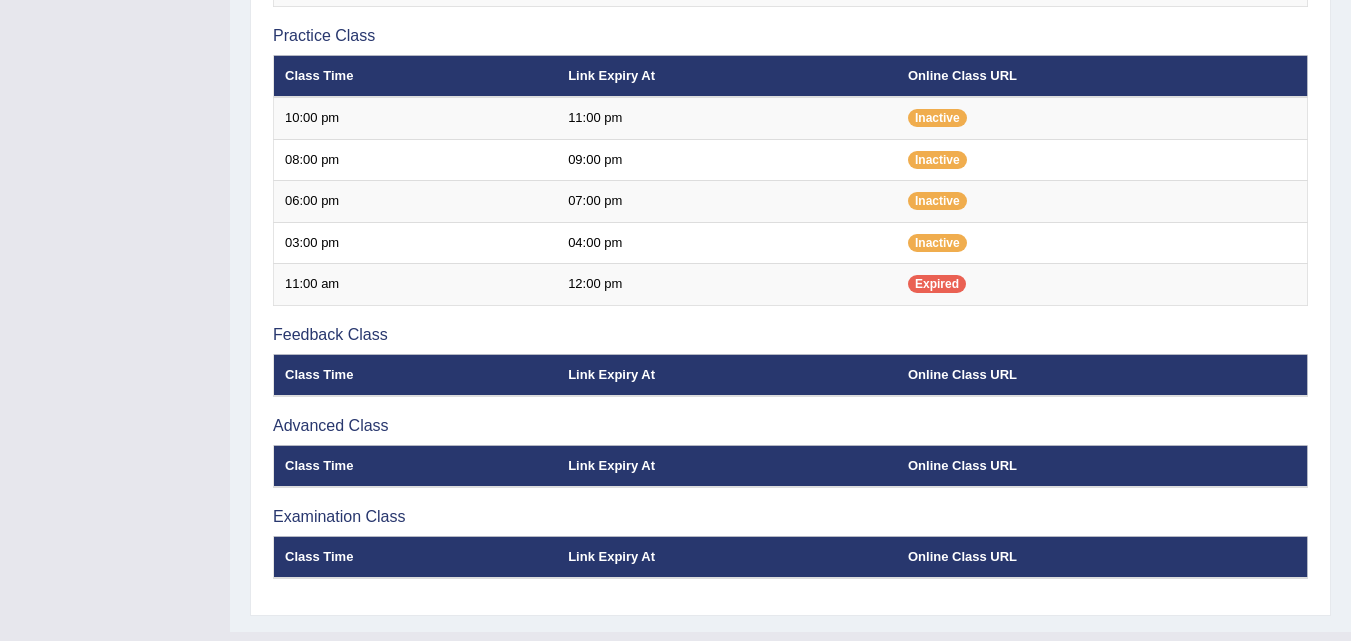 drag, startPoint x: 1349, startPoint y: 542, endPoint x: 1343, endPoint y: 441, distance: 101.17806 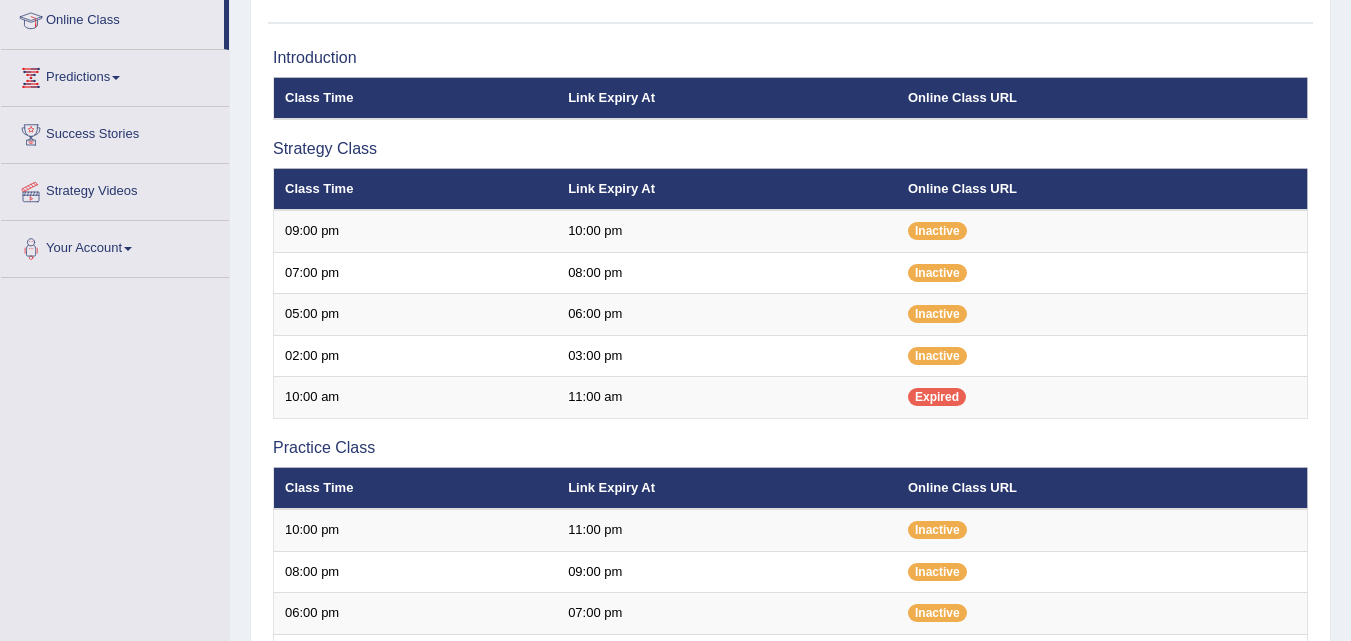 scroll, scrollTop: 265, scrollLeft: 0, axis: vertical 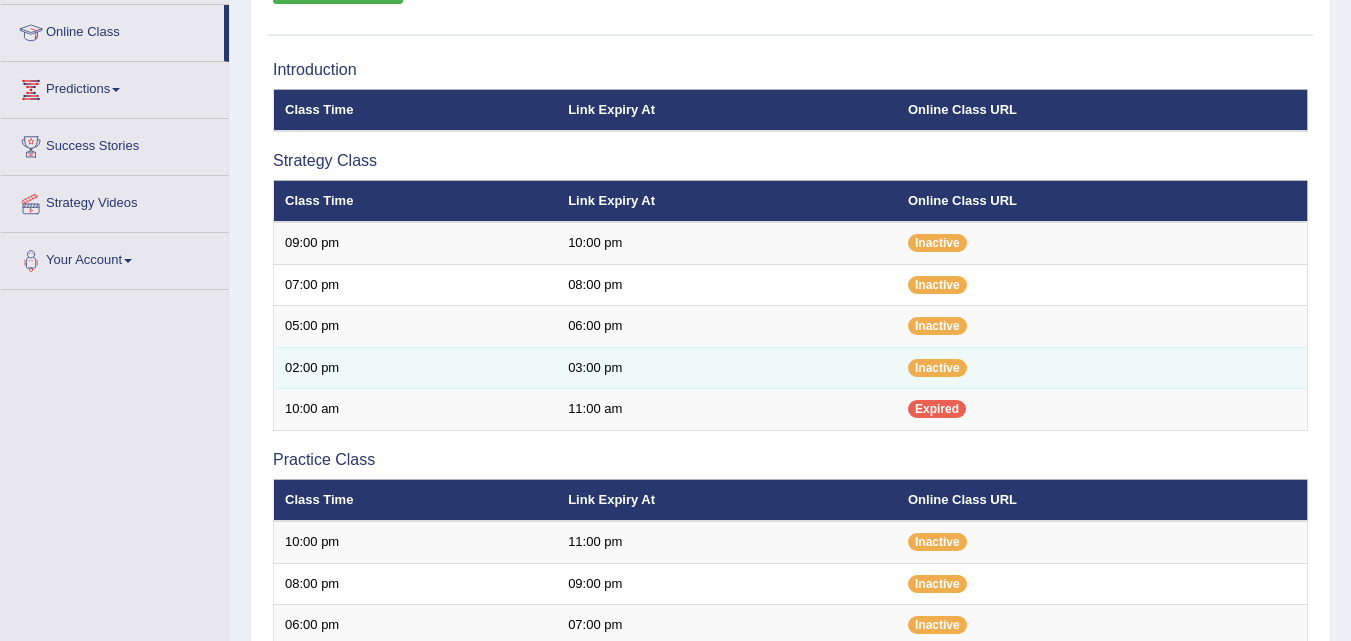 click on "02:00 pm" at bounding box center [416, 368] 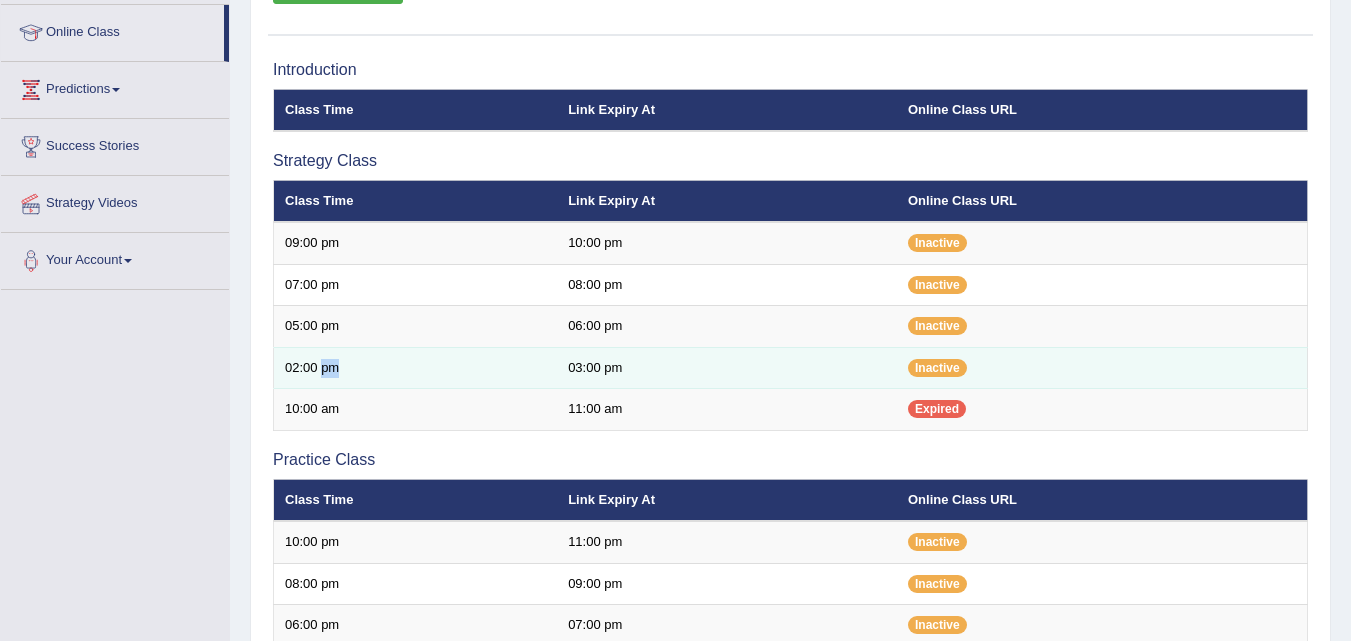 click on "02:00 pm" at bounding box center (416, 368) 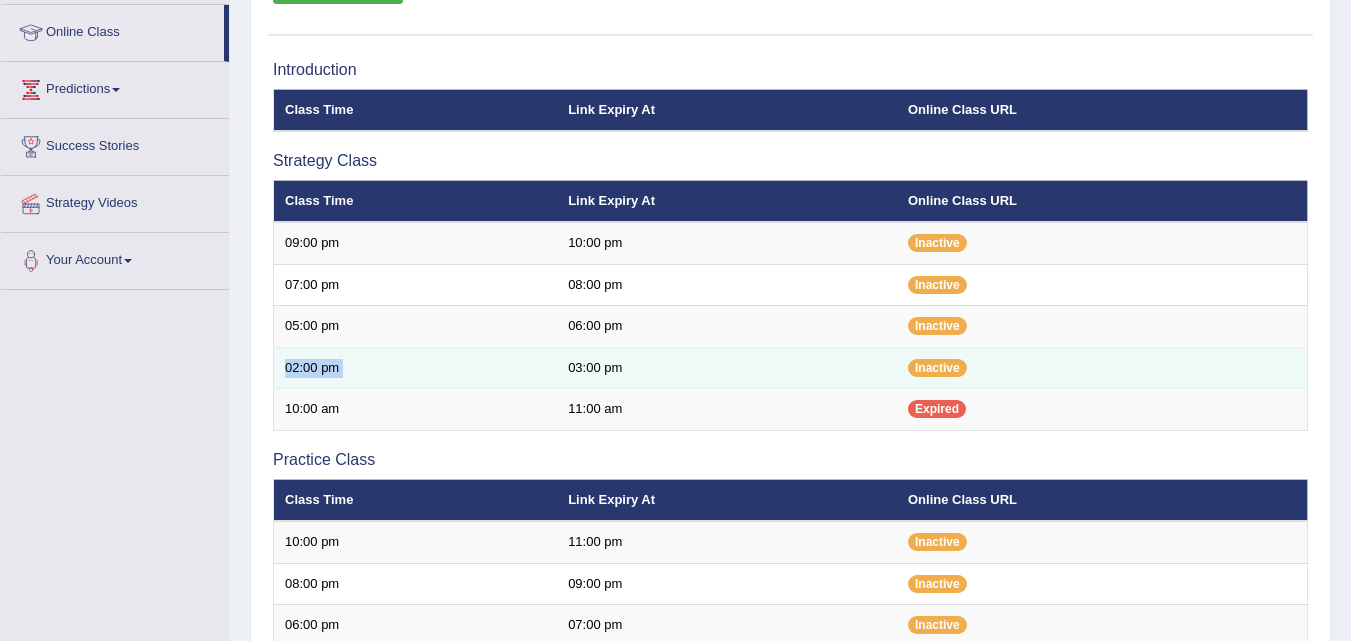 click on "02:00 pm" at bounding box center [416, 368] 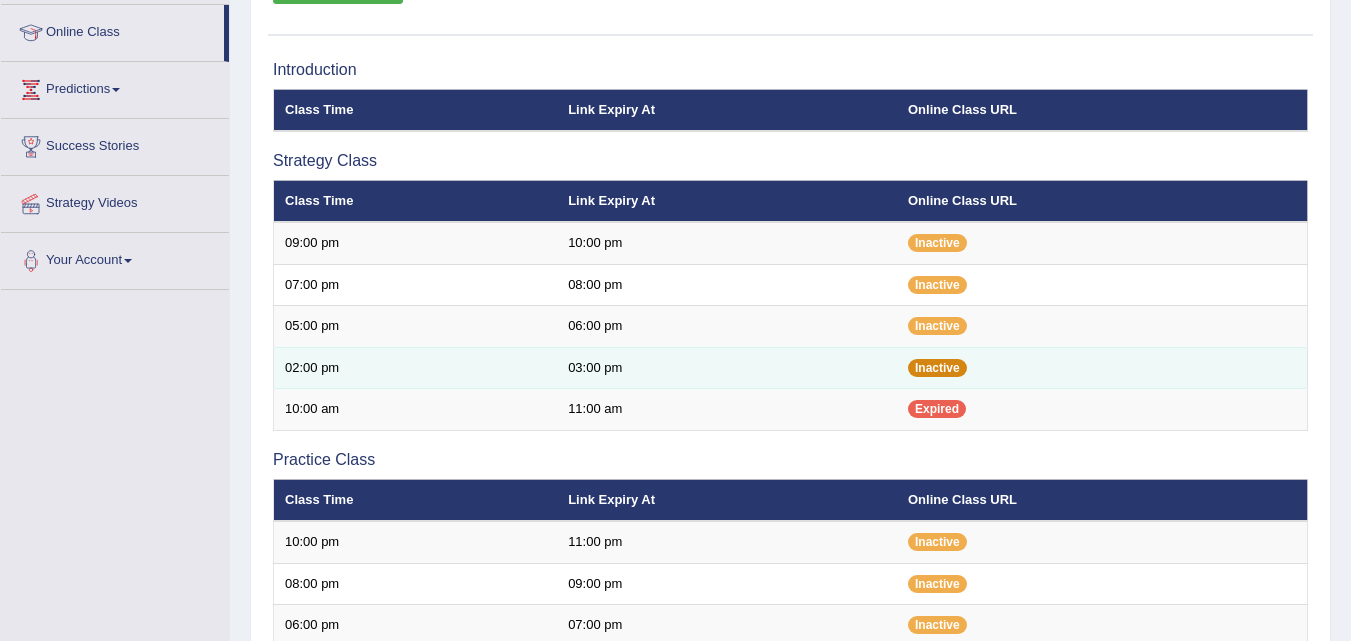 click on "Inactive" at bounding box center [937, 368] 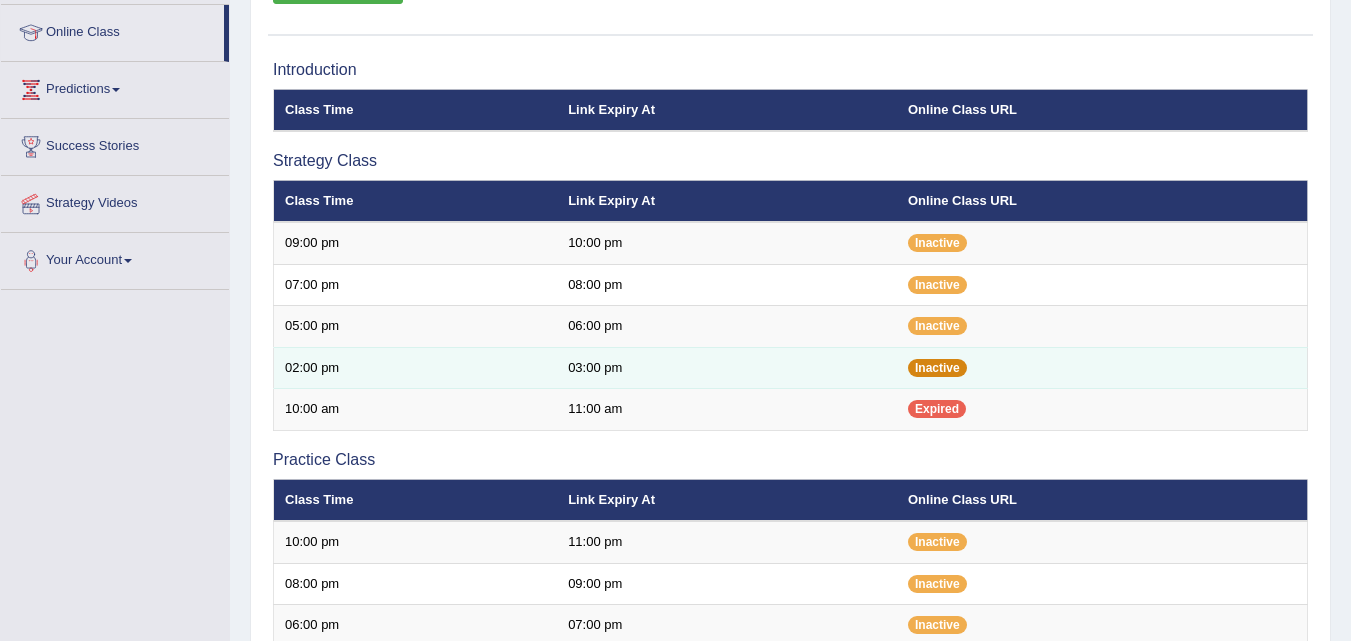click on "Inactive" at bounding box center (937, 368) 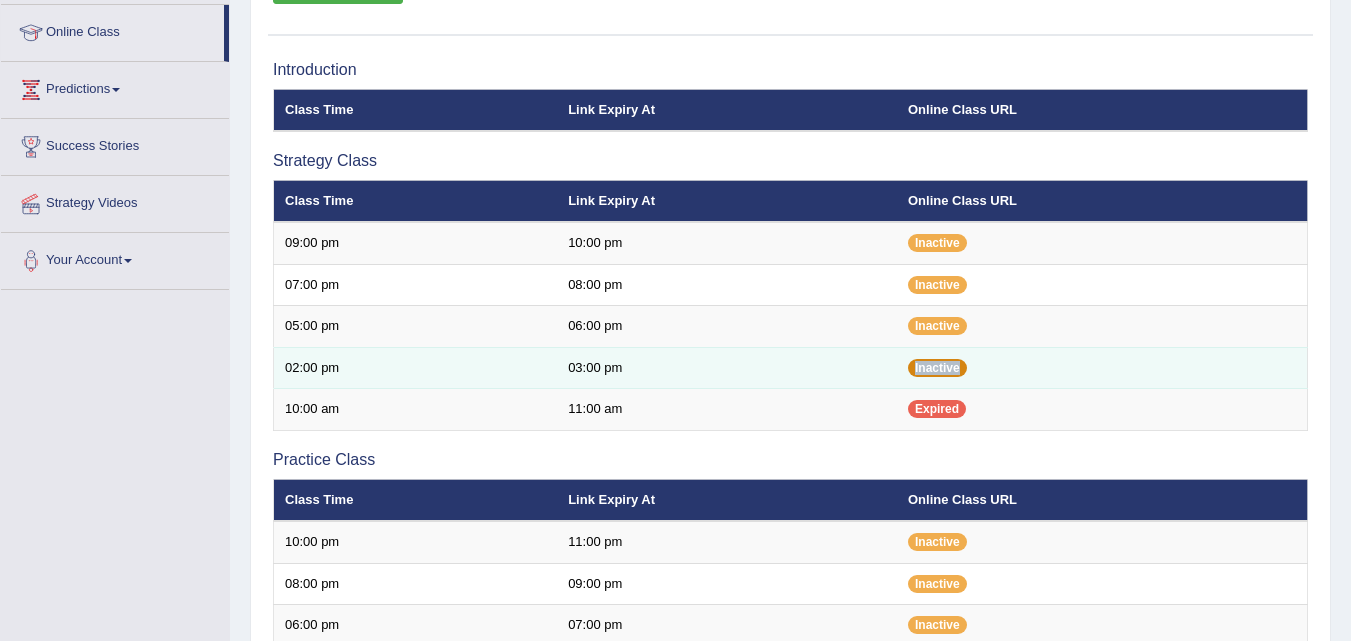 click on "Inactive" at bounding box center (937, 368) 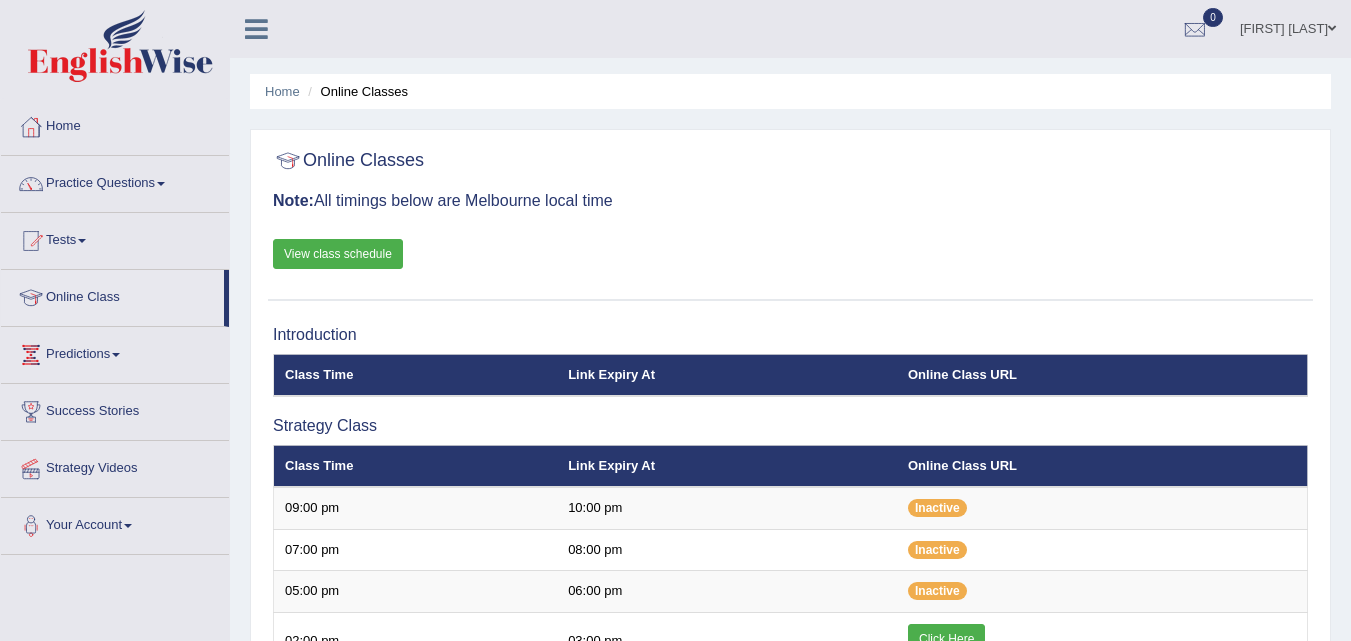 scroll, scrollTop: 280, scrollLeft: 0, axis: vertical 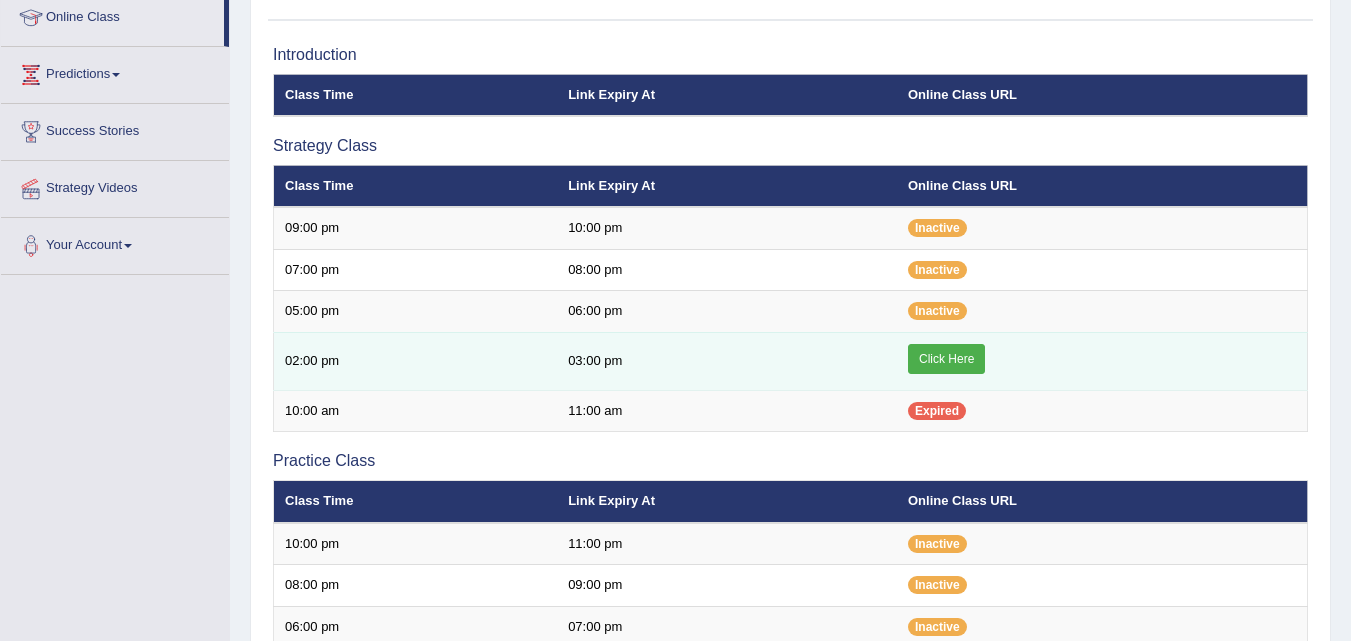 click on "Click Here" at bounding box center [946, 359] 